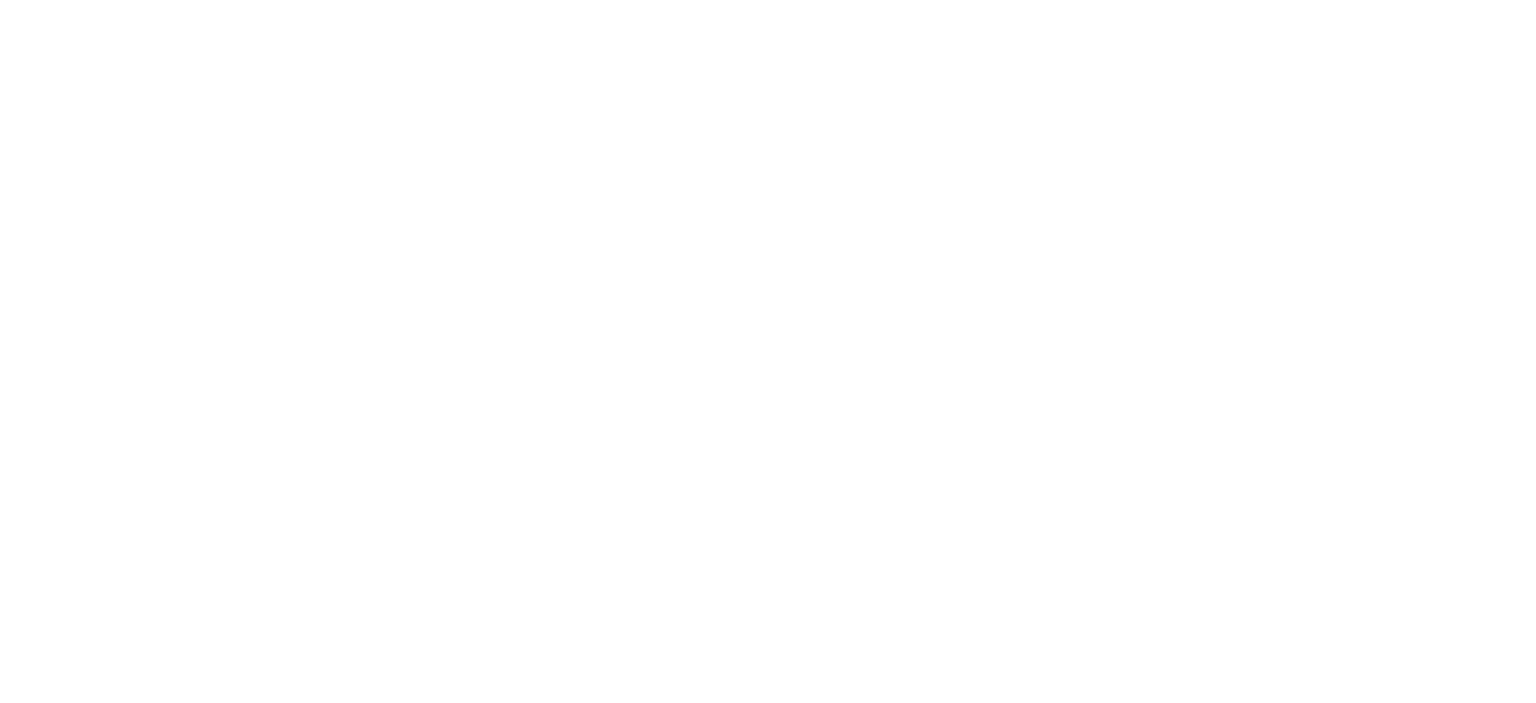 scroll, scrollTop: 0, scrollLeft: 0, axis: both 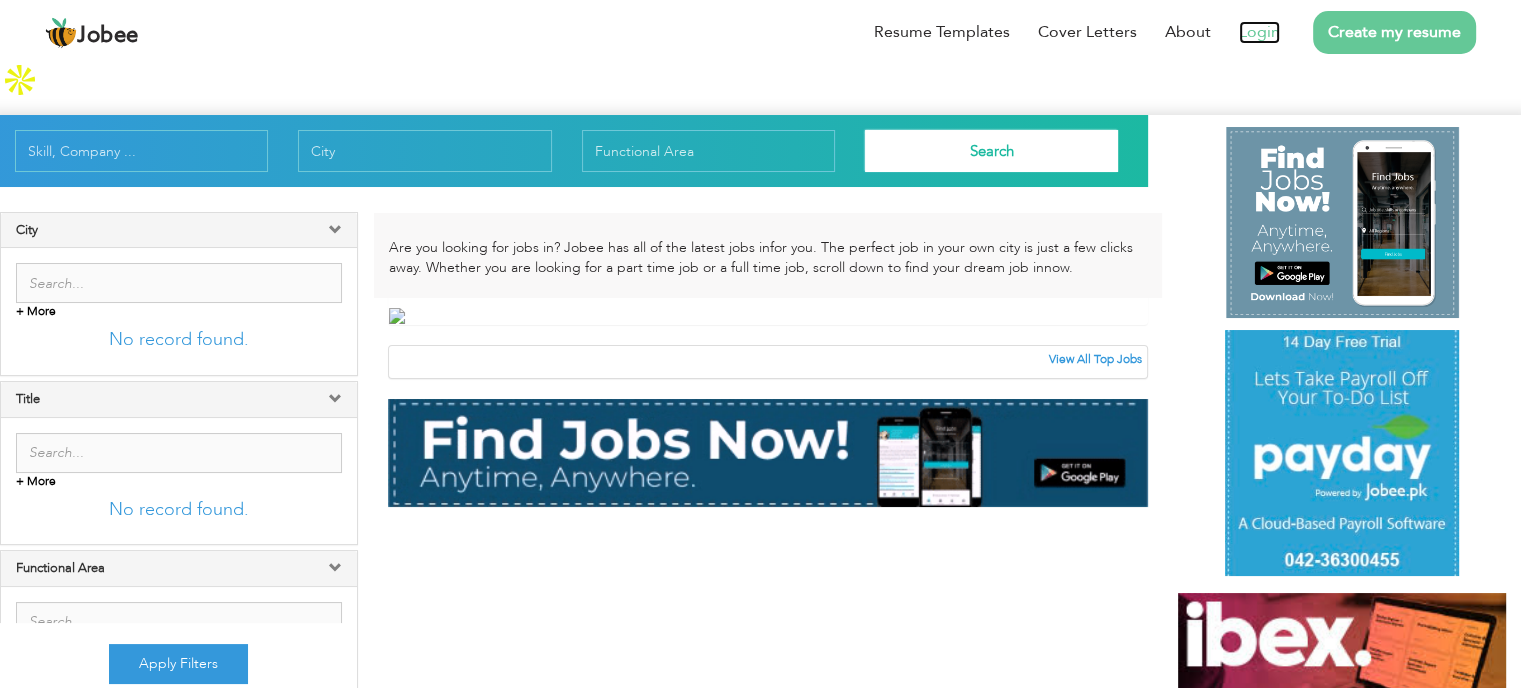 click on "Login" at bounding box center (1259, 32) 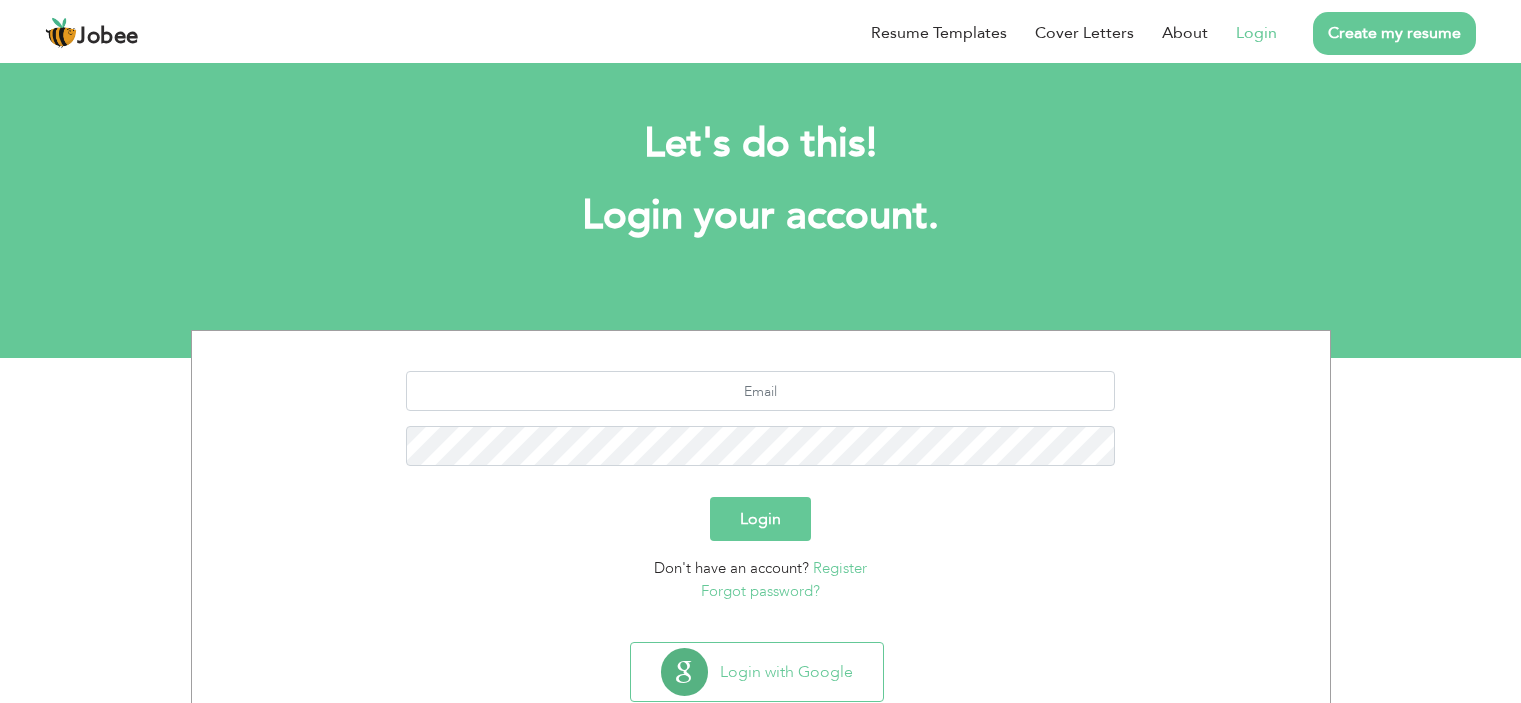 scroll, scrollTop: 0, scrollLeft: 0, axis: both 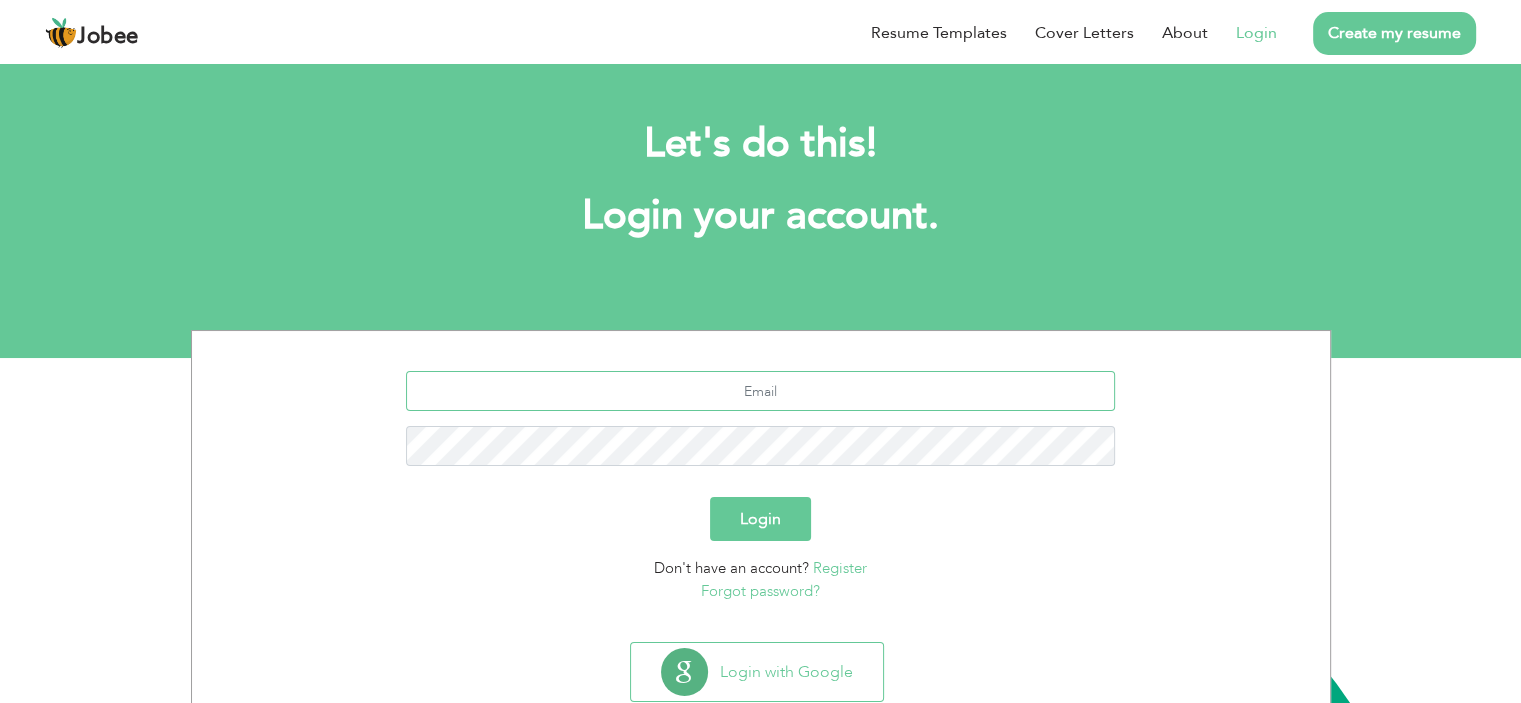 click at bounding box center (760, 391) 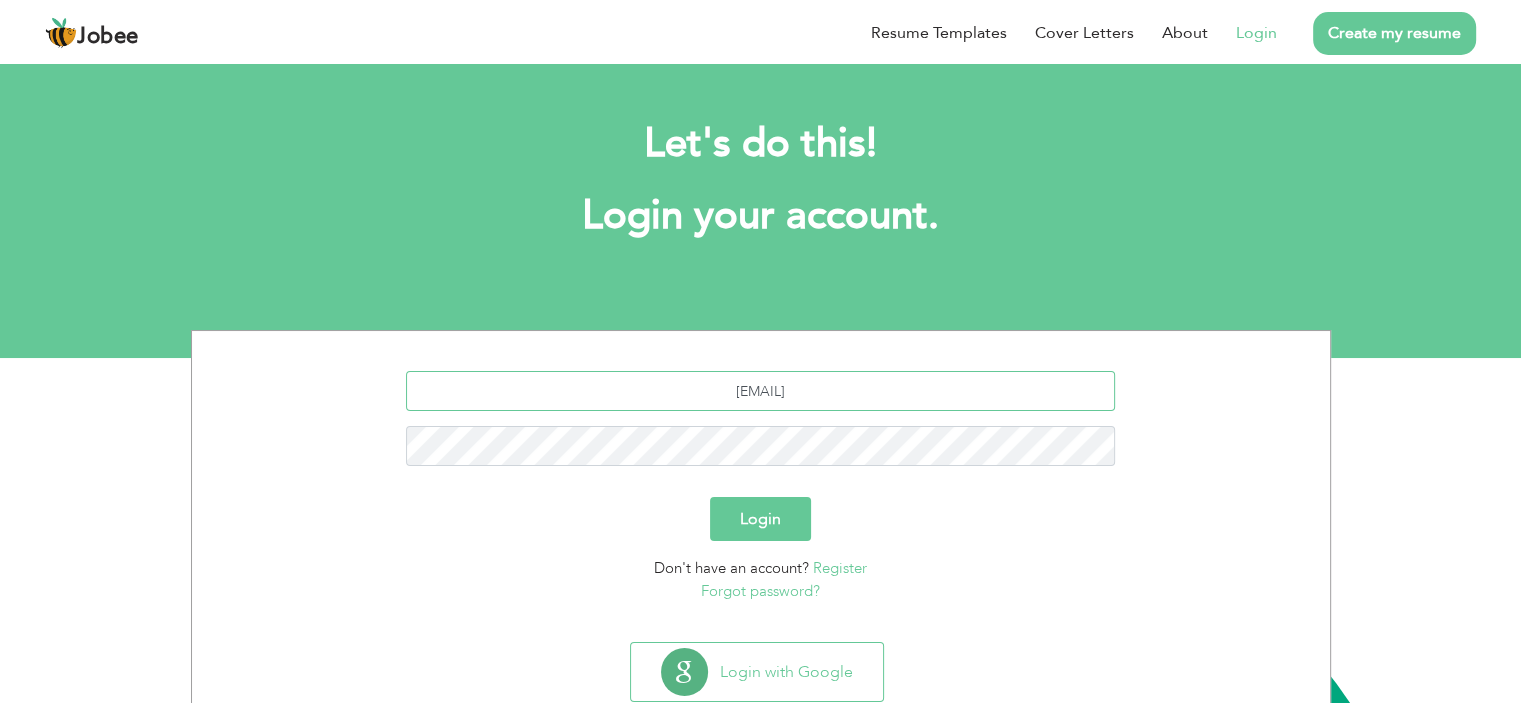 type on "[EMAIL]" 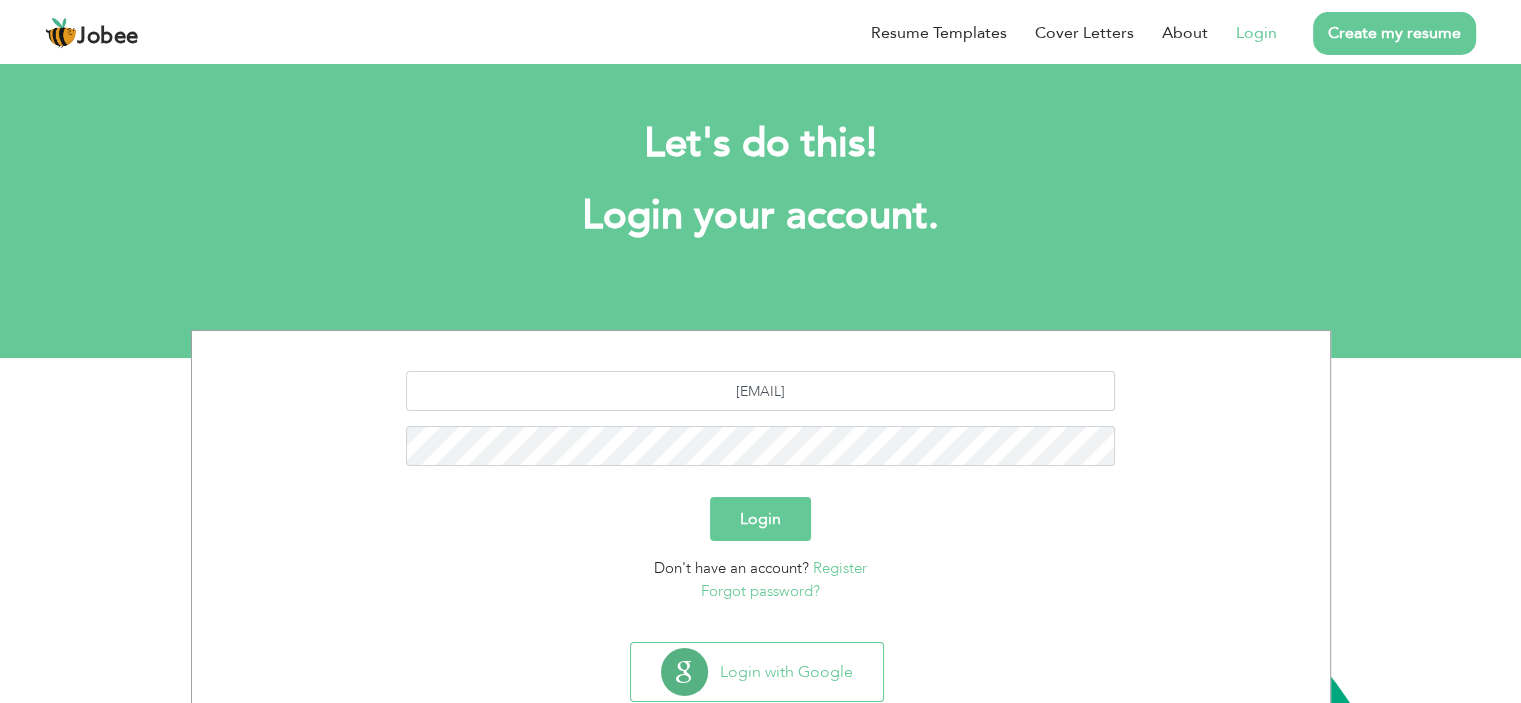 click on "Login" at bounding box center (760, 519) 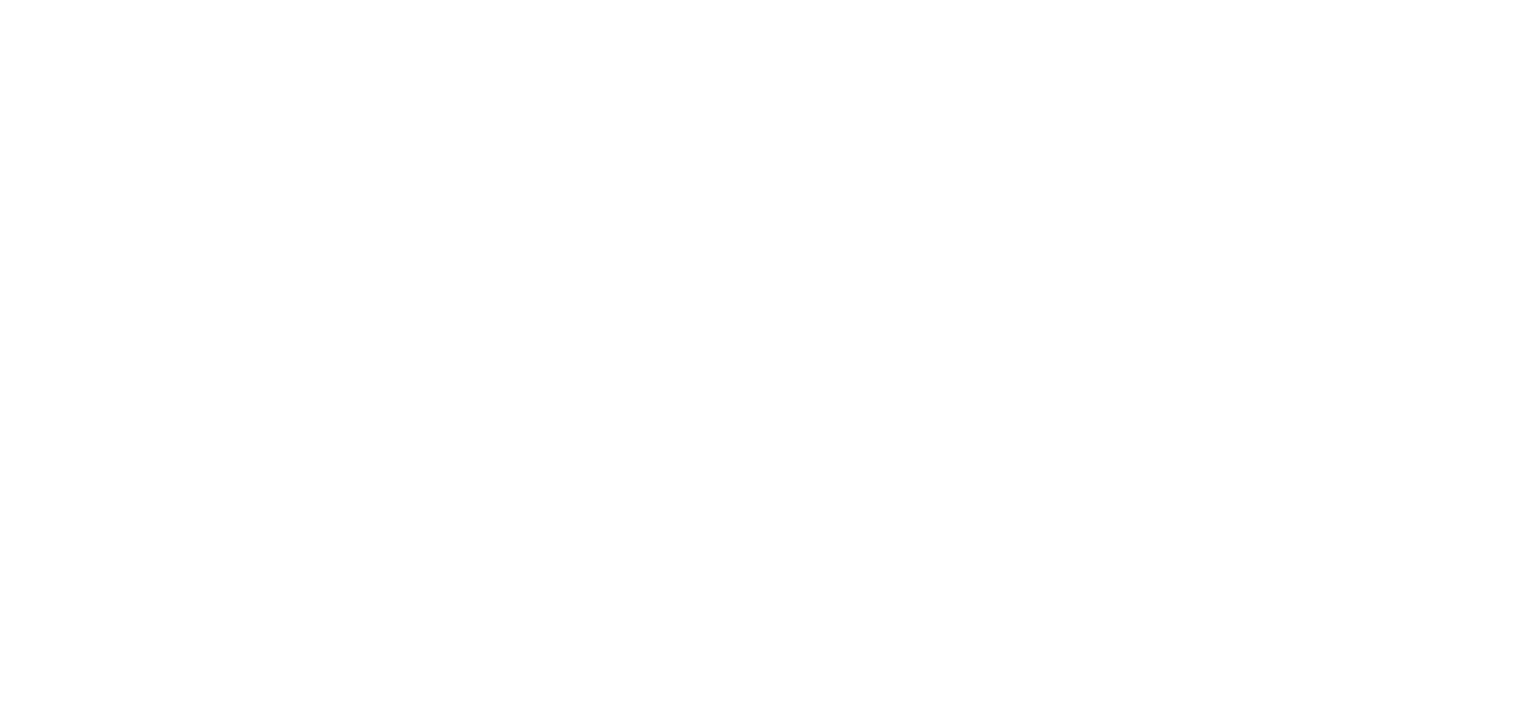 scroll, scrollTop: 0, scrollLeft: 0, axis: both 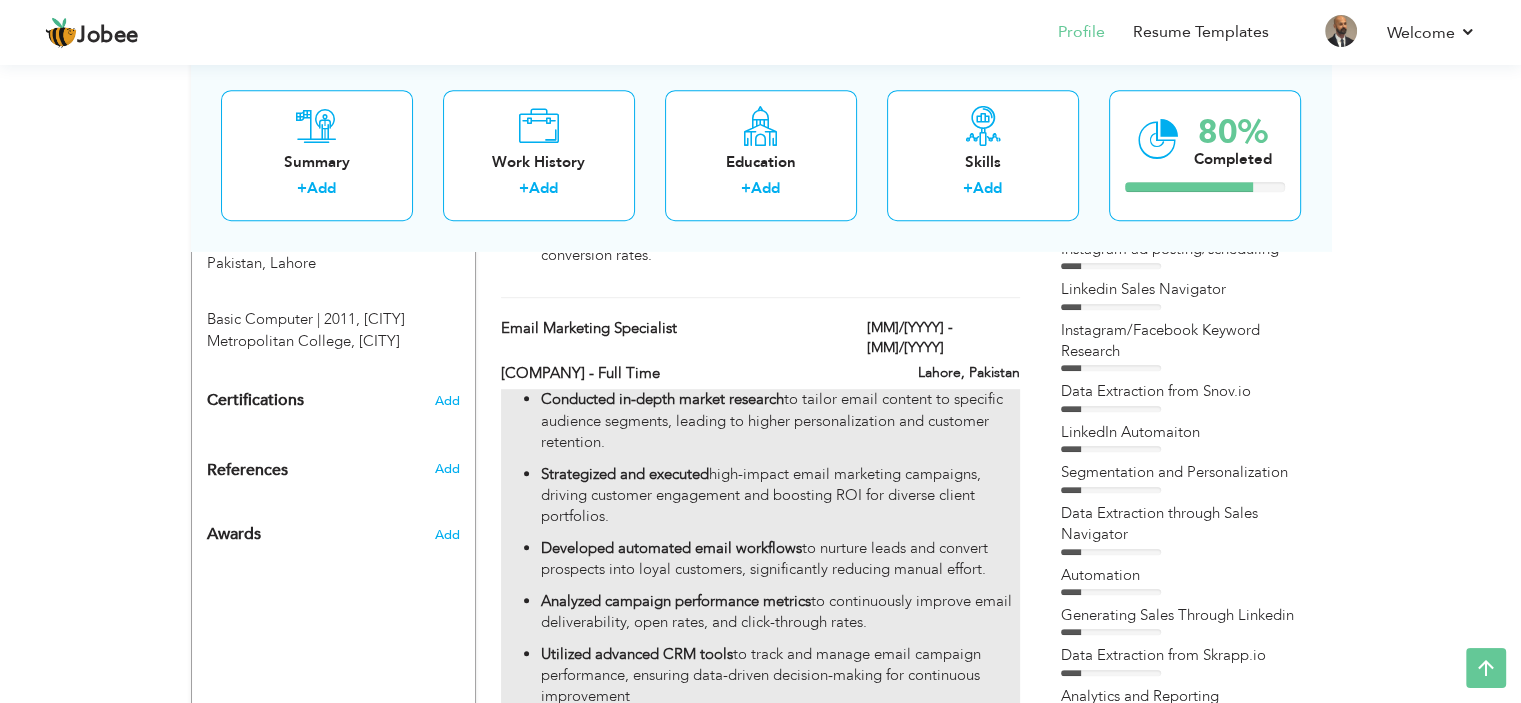 click on "Strategized and executed  high-impact email marketing campaigns, driving customer engagement and boosting ROI for diverse client portfolios." at bounding box center (780, 496) 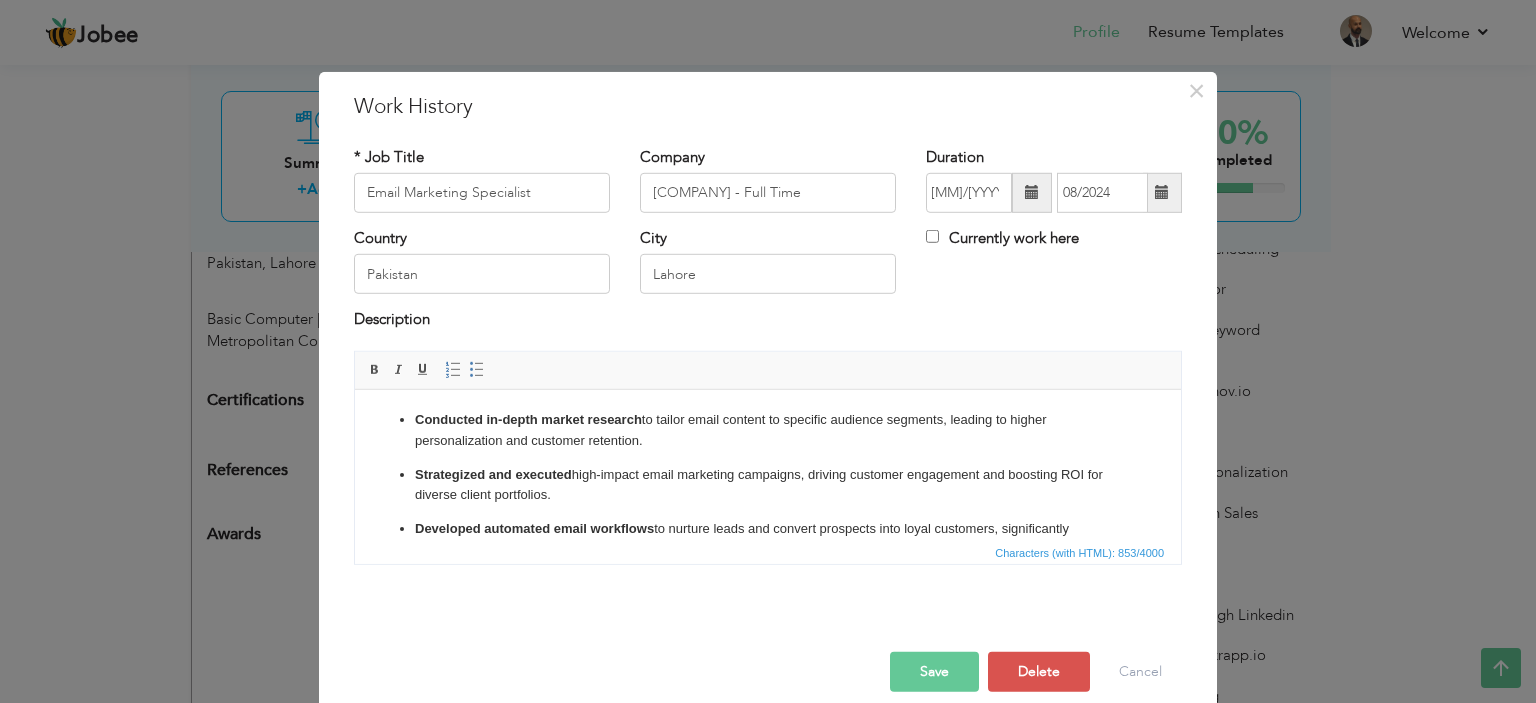drag, startPoint x: 800, startPoint y: 471, endPoint x: 808, endPoint y: 500, distance: 30.083218 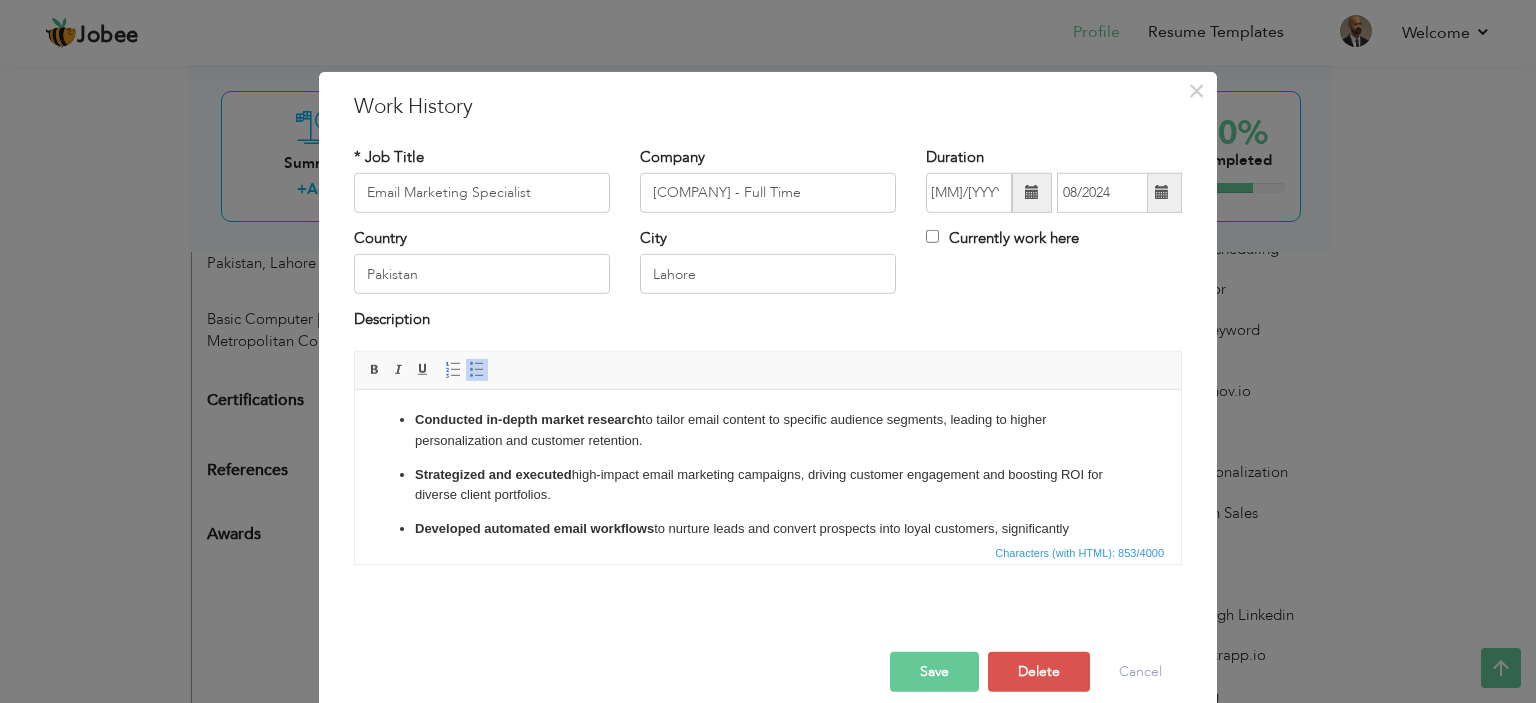 type 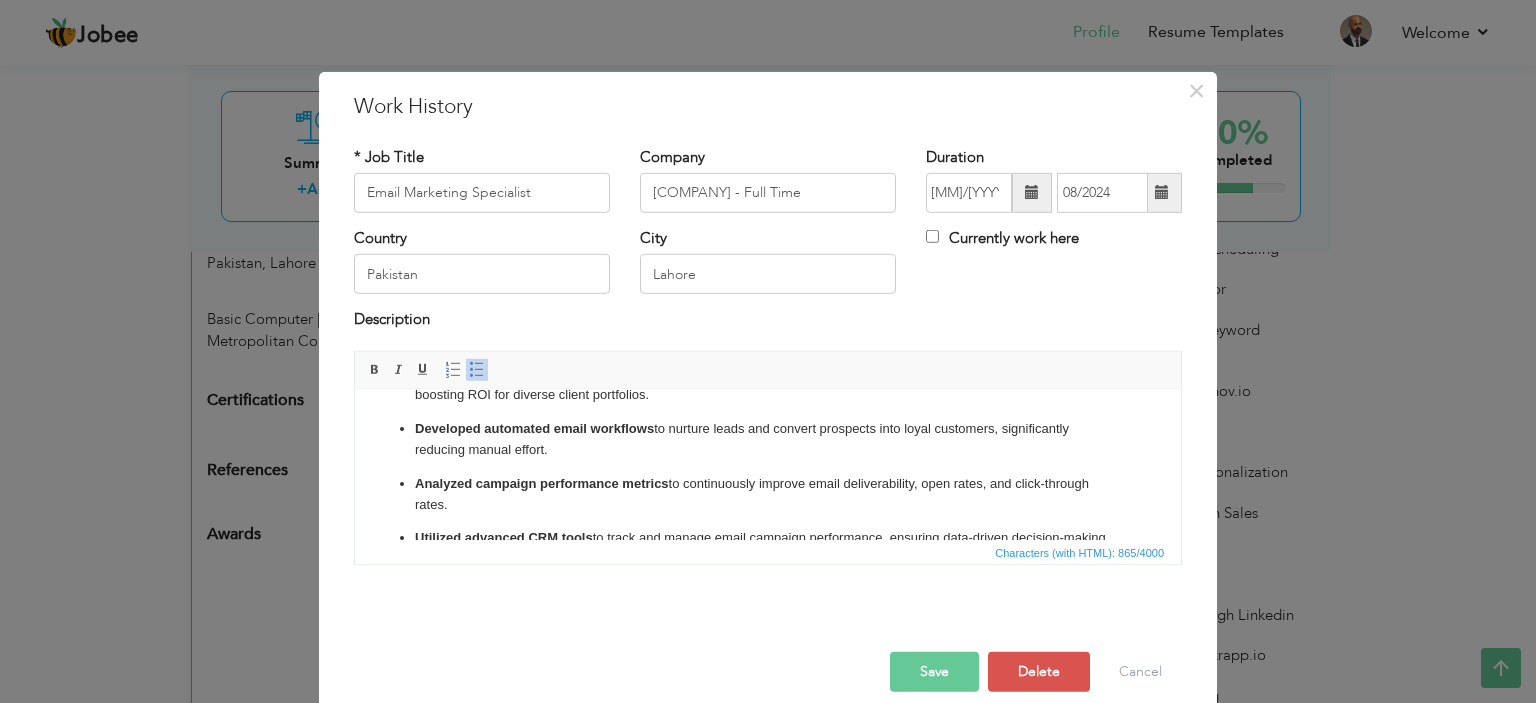 scroll, scrollTop: 149, scrollLeft: 0, axis: vertical 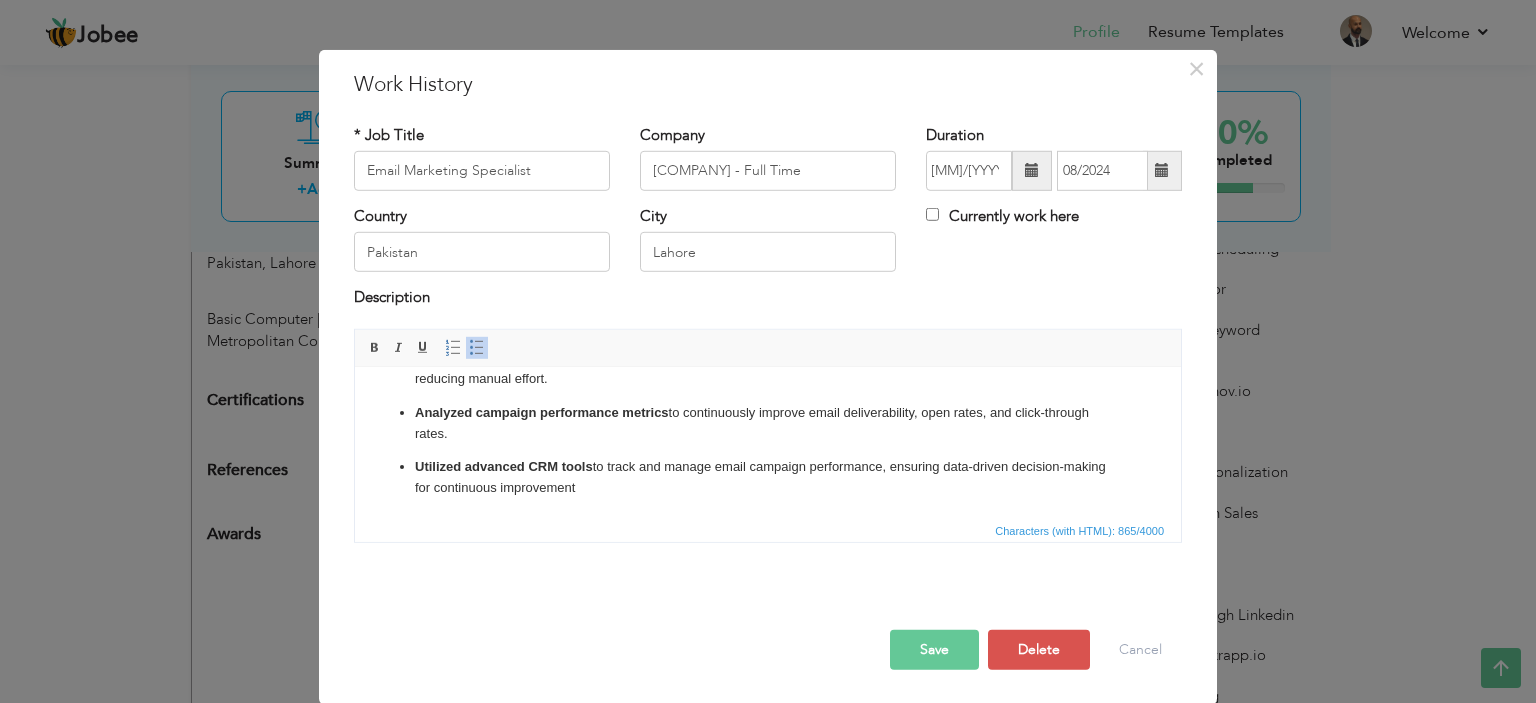 click on "Utilized advanced CRM tools  to track and manage email campaign performance, ensuring data-driven decision-making for continuous improvement" at bounding box center (768, 477) 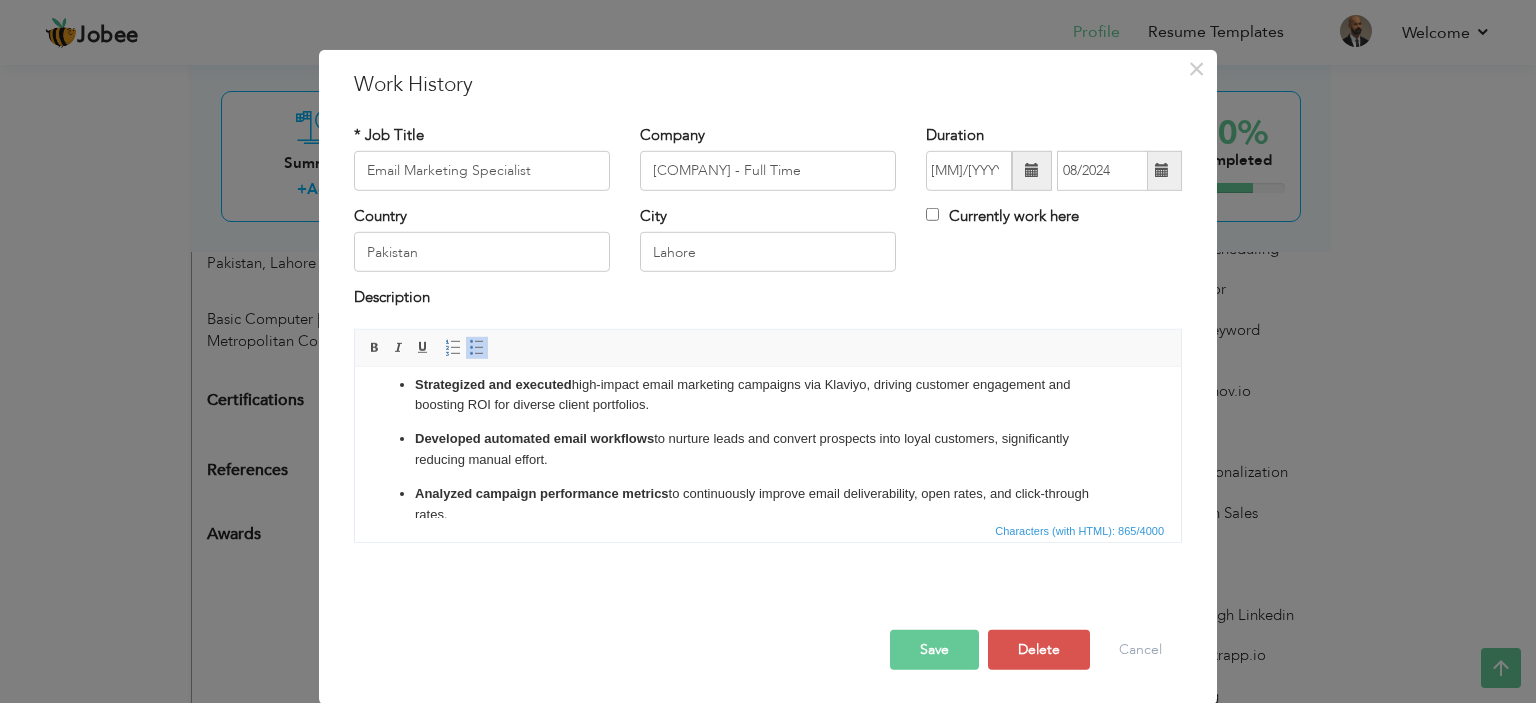 scroll, scrollTop: 149, scrollLeft: 0, axis: vertical 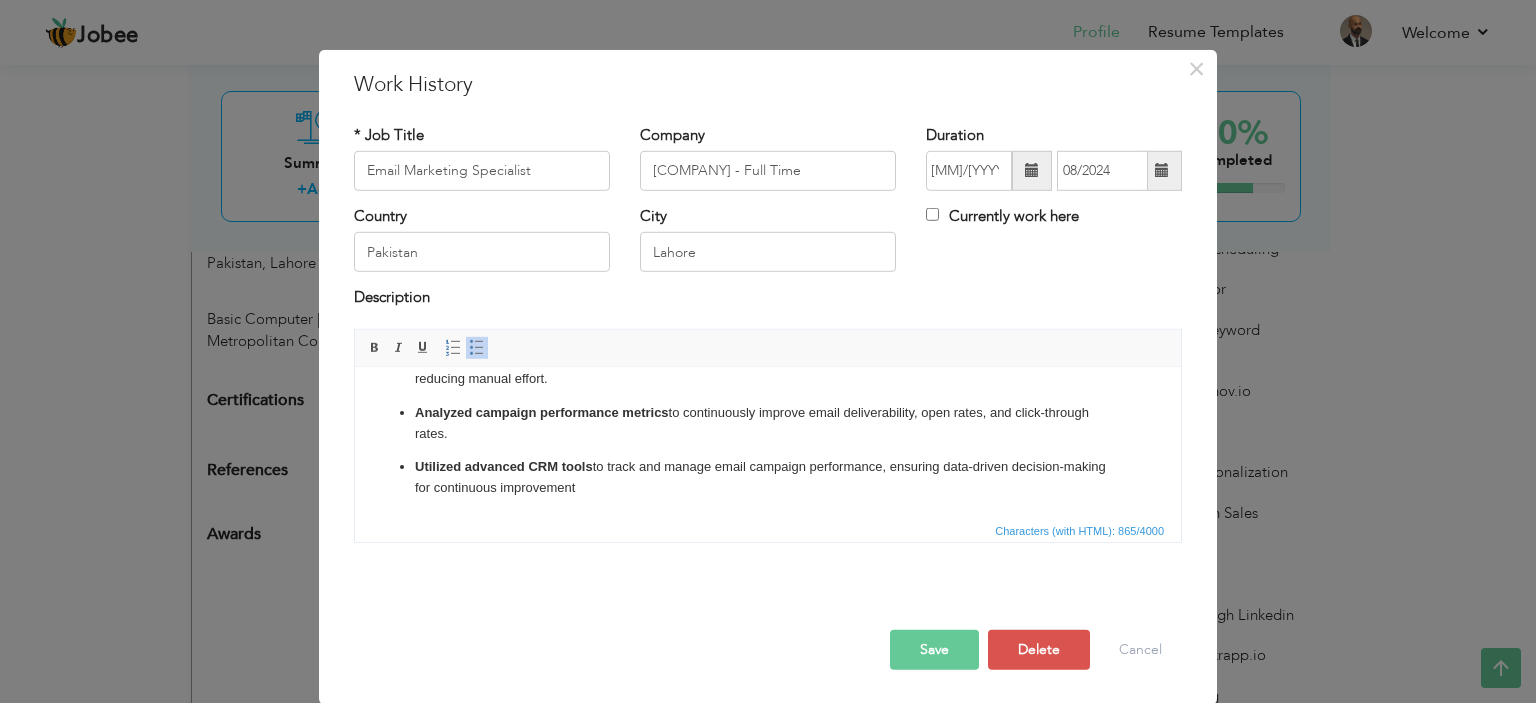 click on "Save" at bounding box center (934, 650) 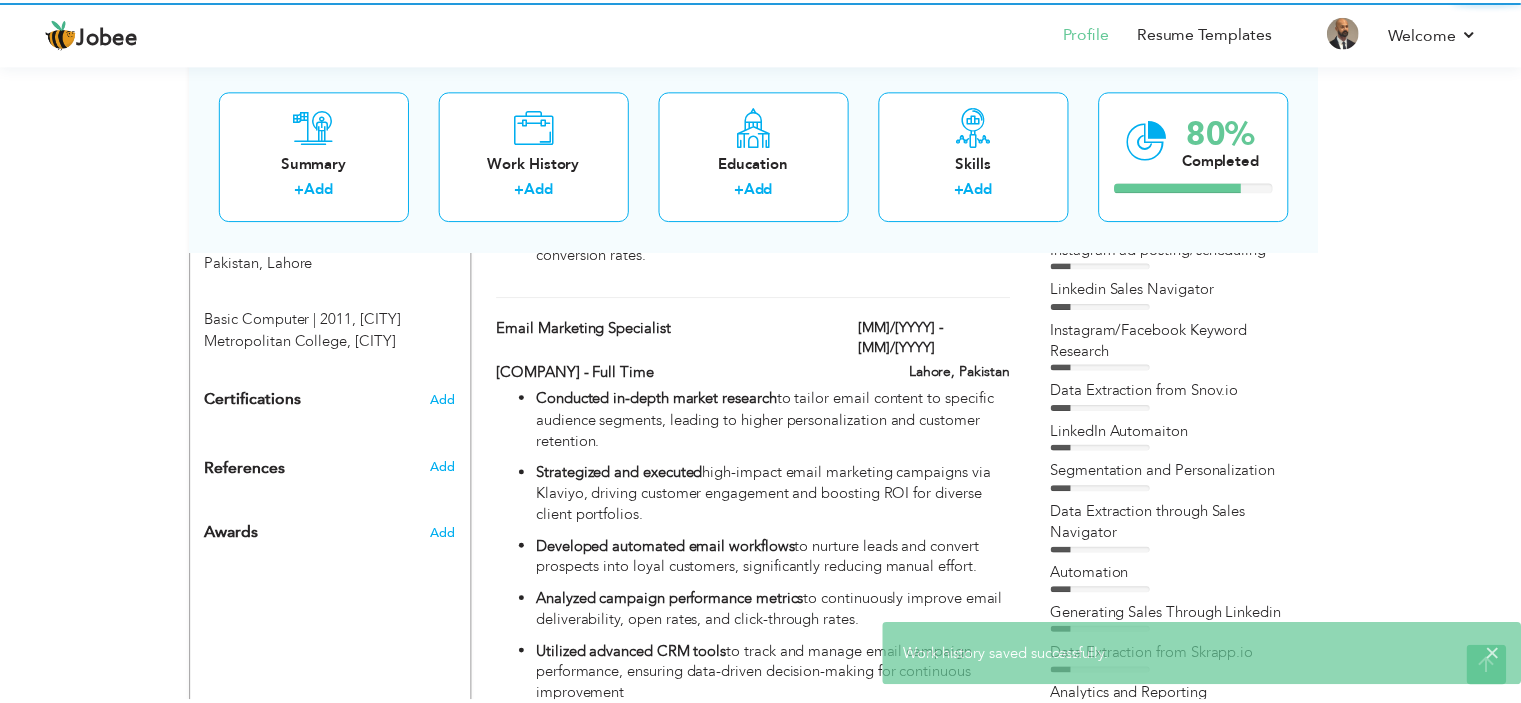 scroll, scrollTop: 0, scrollLeft: 0, axis: both 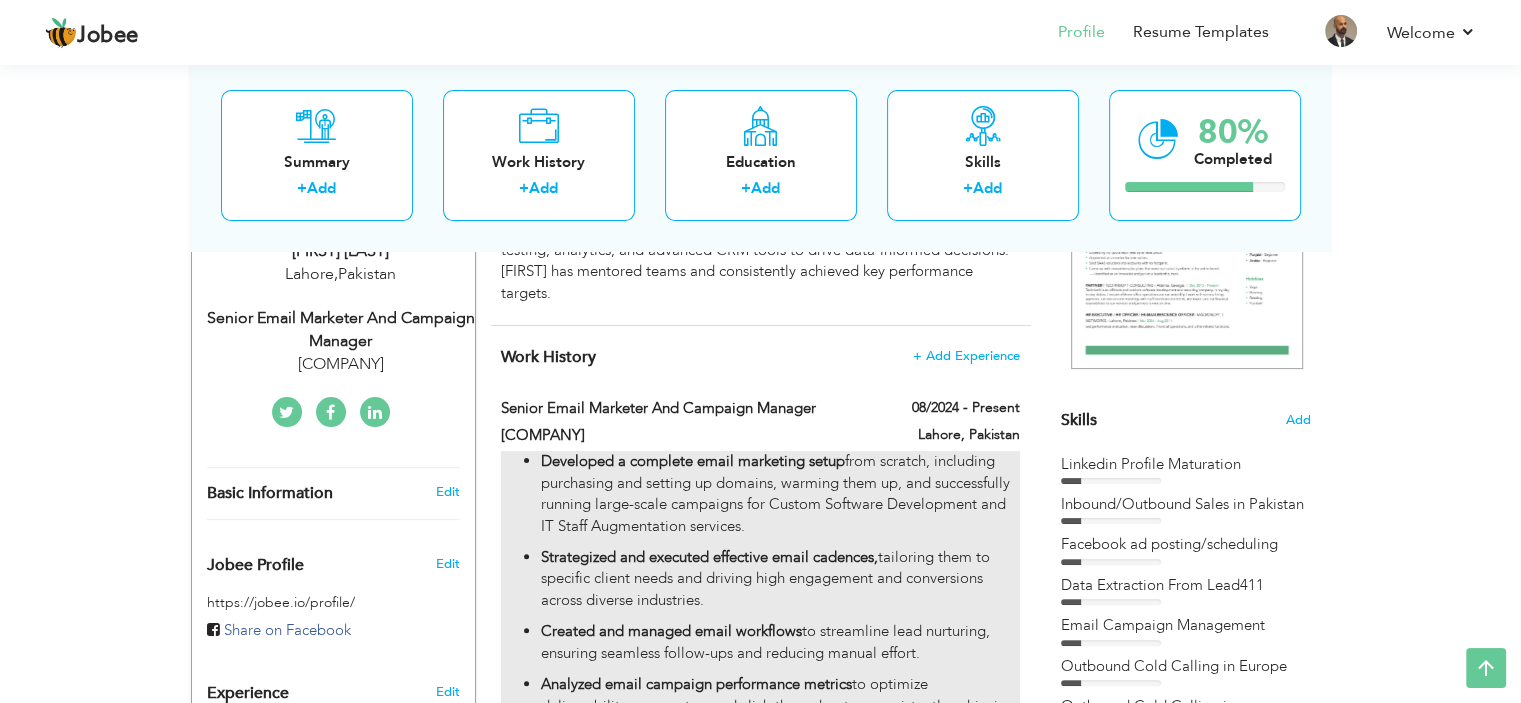 click on "Developed a complete email marketing setup  from scratch, including purchasing and setting up domains, warming them up, and successfully running large-scale campaigns for Custom Software Development and IT Staff Augmentation services." at bounding box center (780, 494) 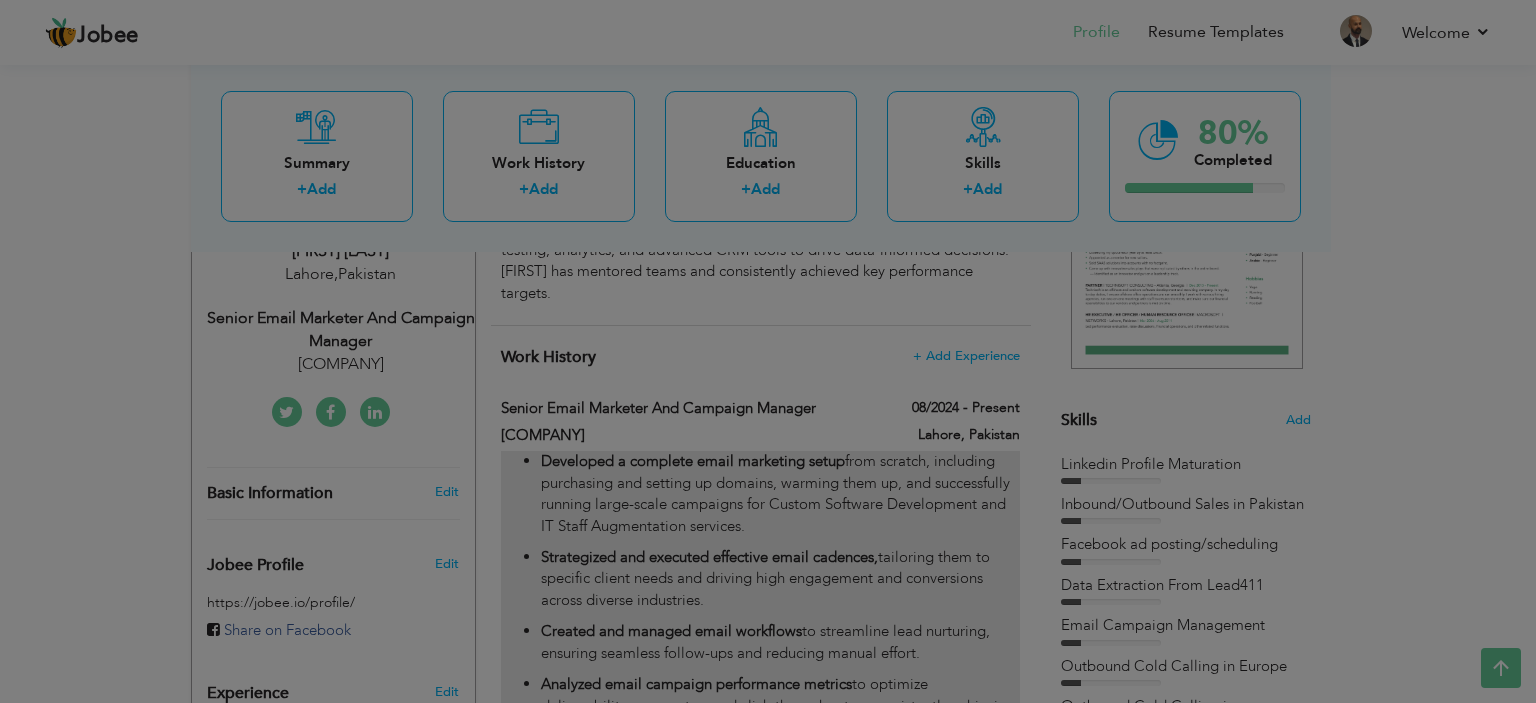 scroll, scrollTop: 0, scrollLeft: 0, axis: both 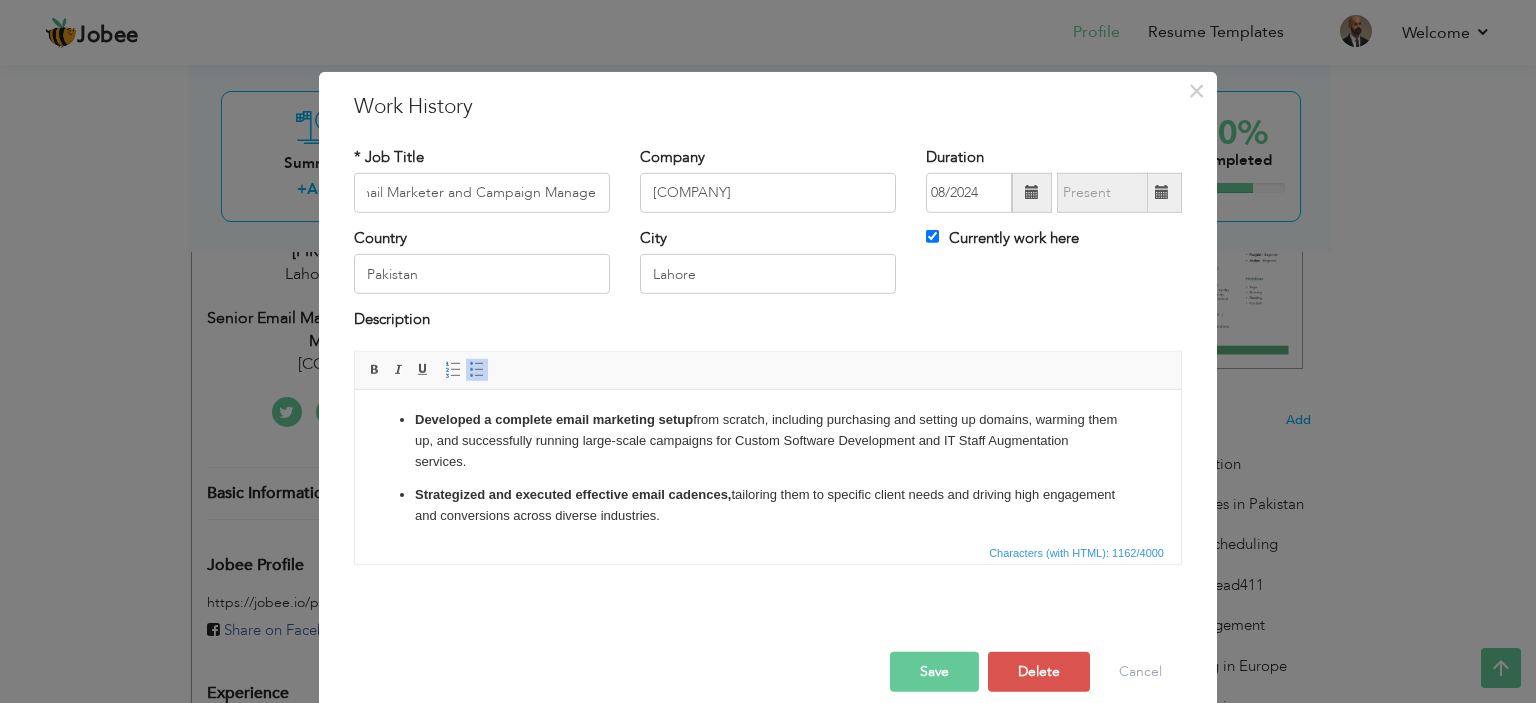 click on "Developed a complete email marketing setup  from scratch, including purchasing and setting up domains, warming them up, and successfully running large-scale campaigns for Custom Software Development and IT Staff Augmentation services." at bounding box center [768, 440] 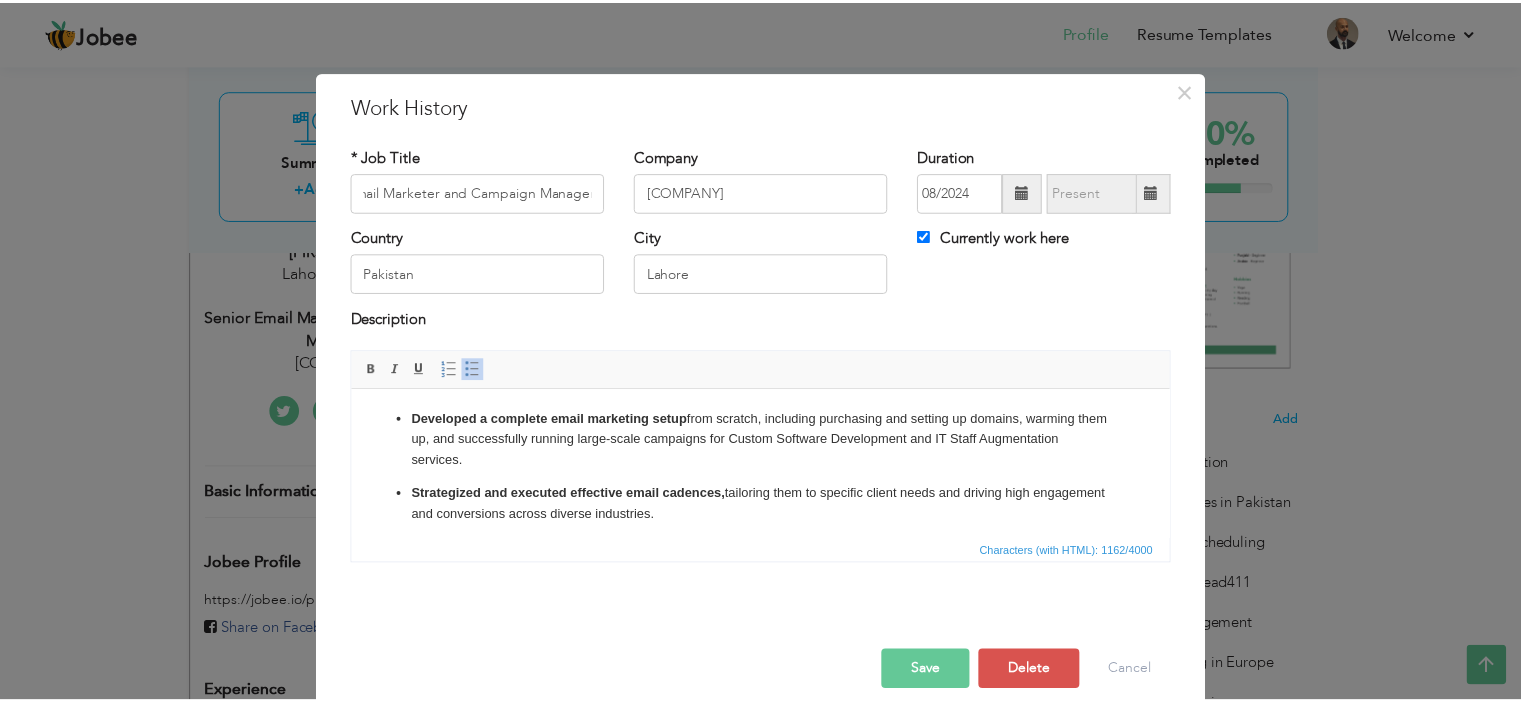 scroll, scrollTop: 0, scrollLeft: 0, axis: both 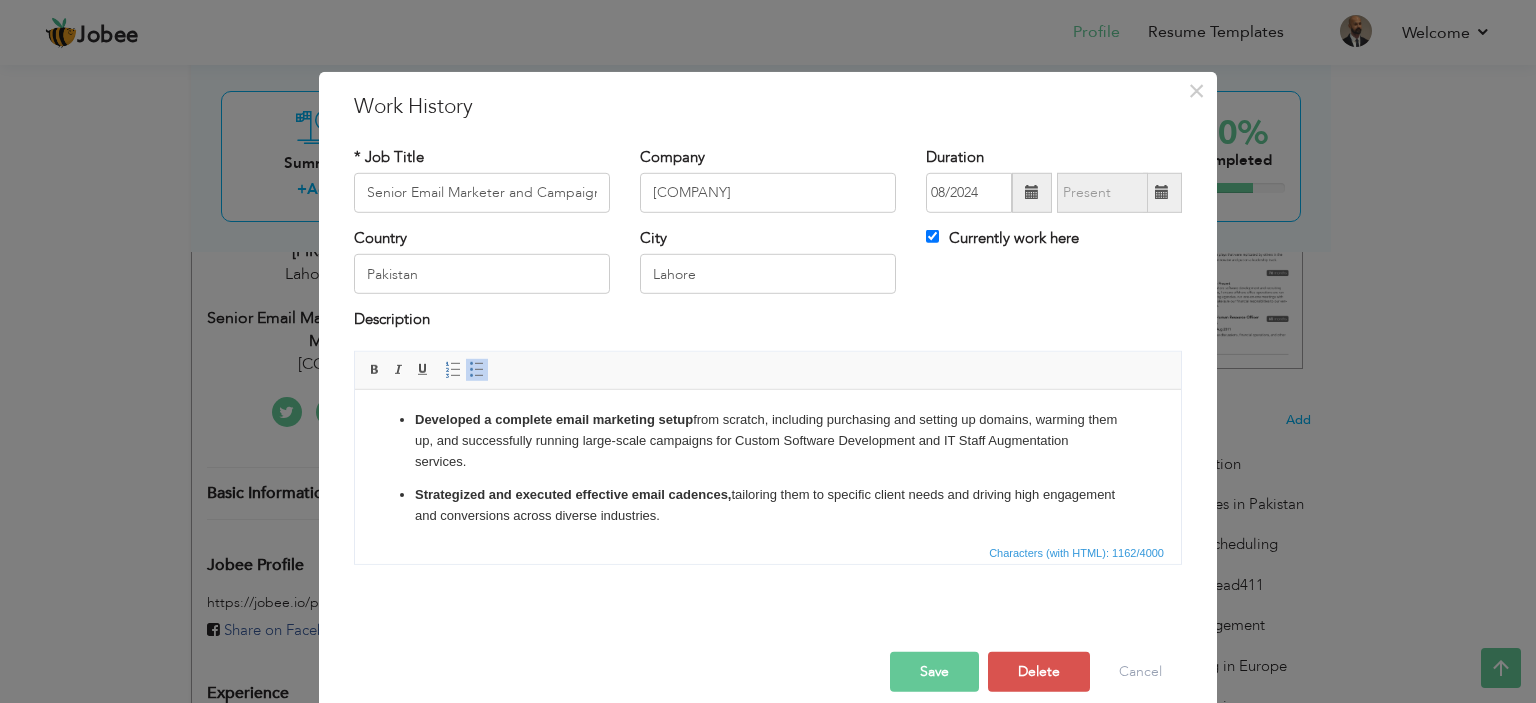 type 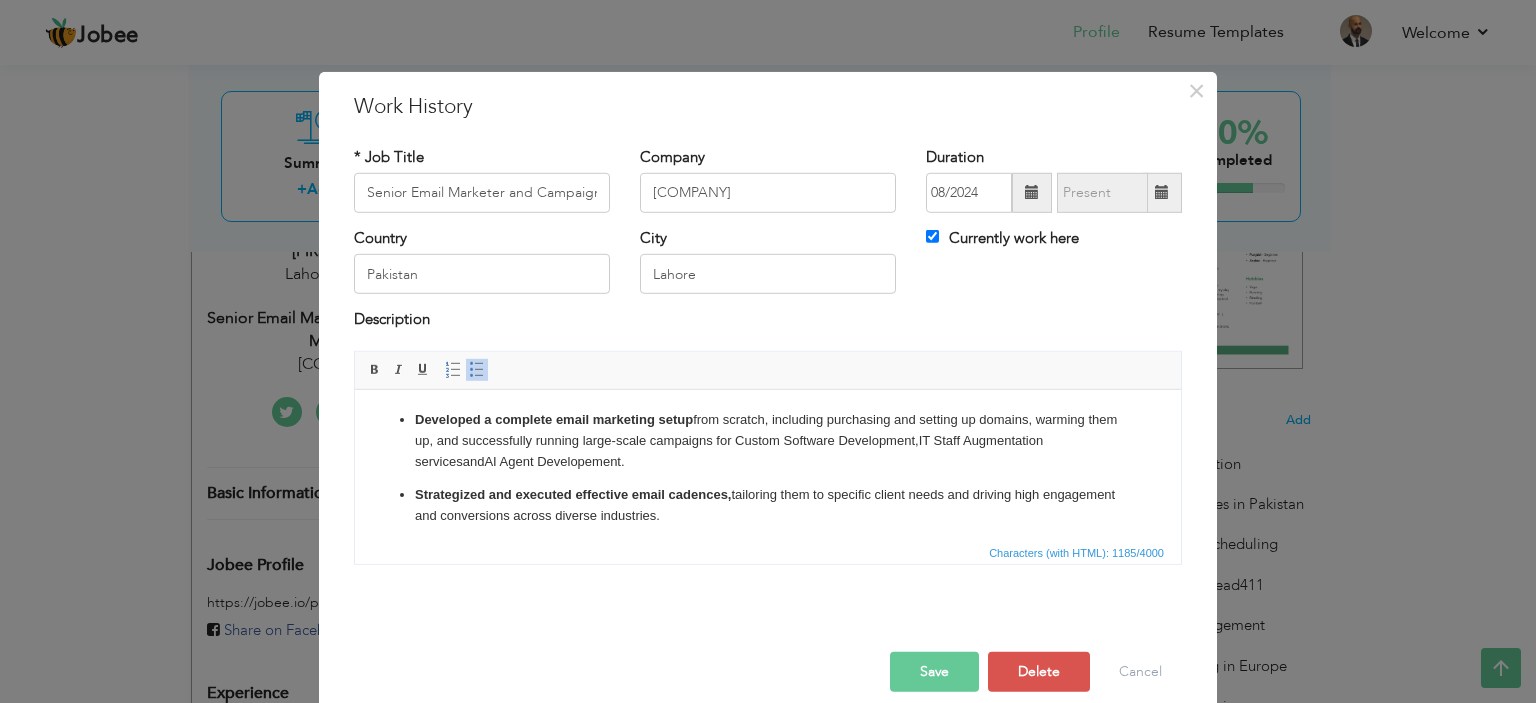 click on "Save" at bounding box center [934, 672] 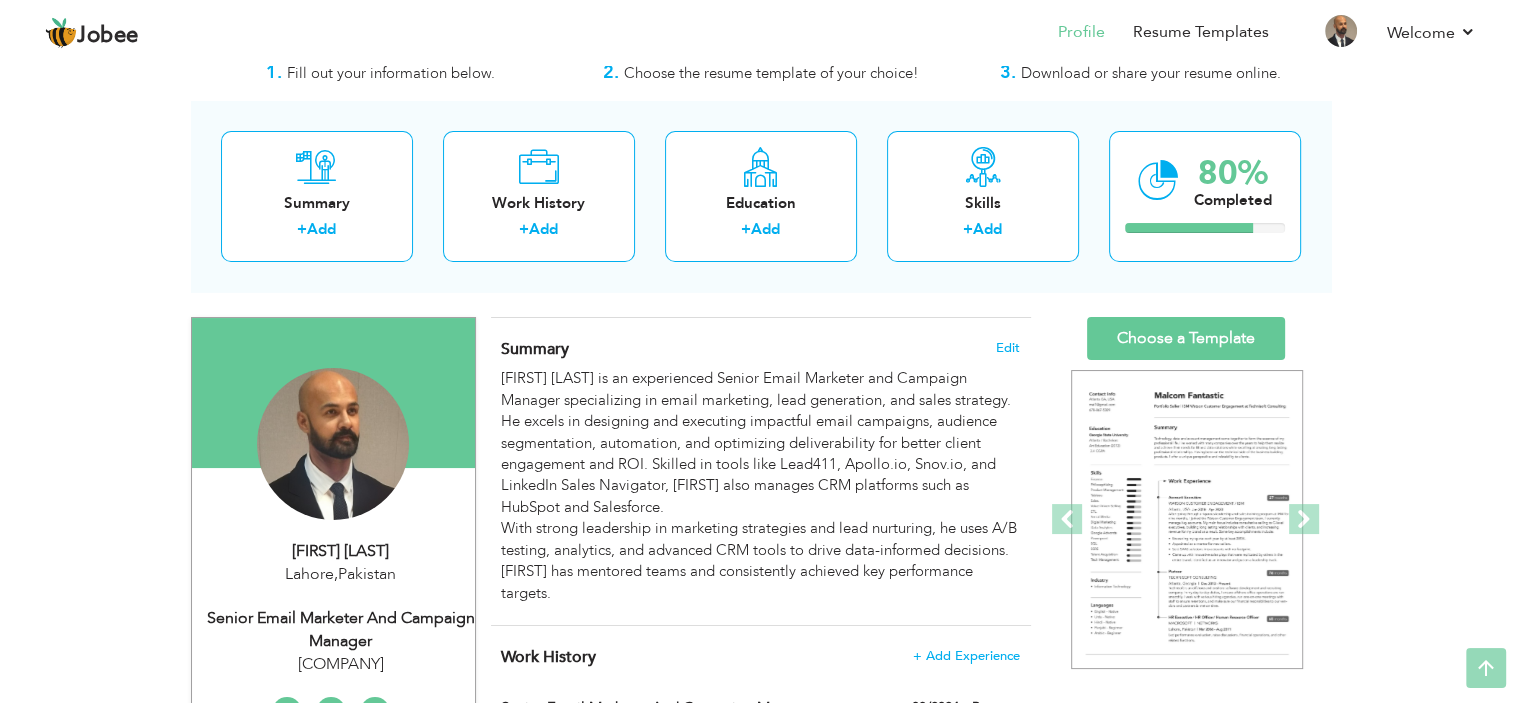 scroll, scrollTop: 0, scrollLeft: 0, axis: both 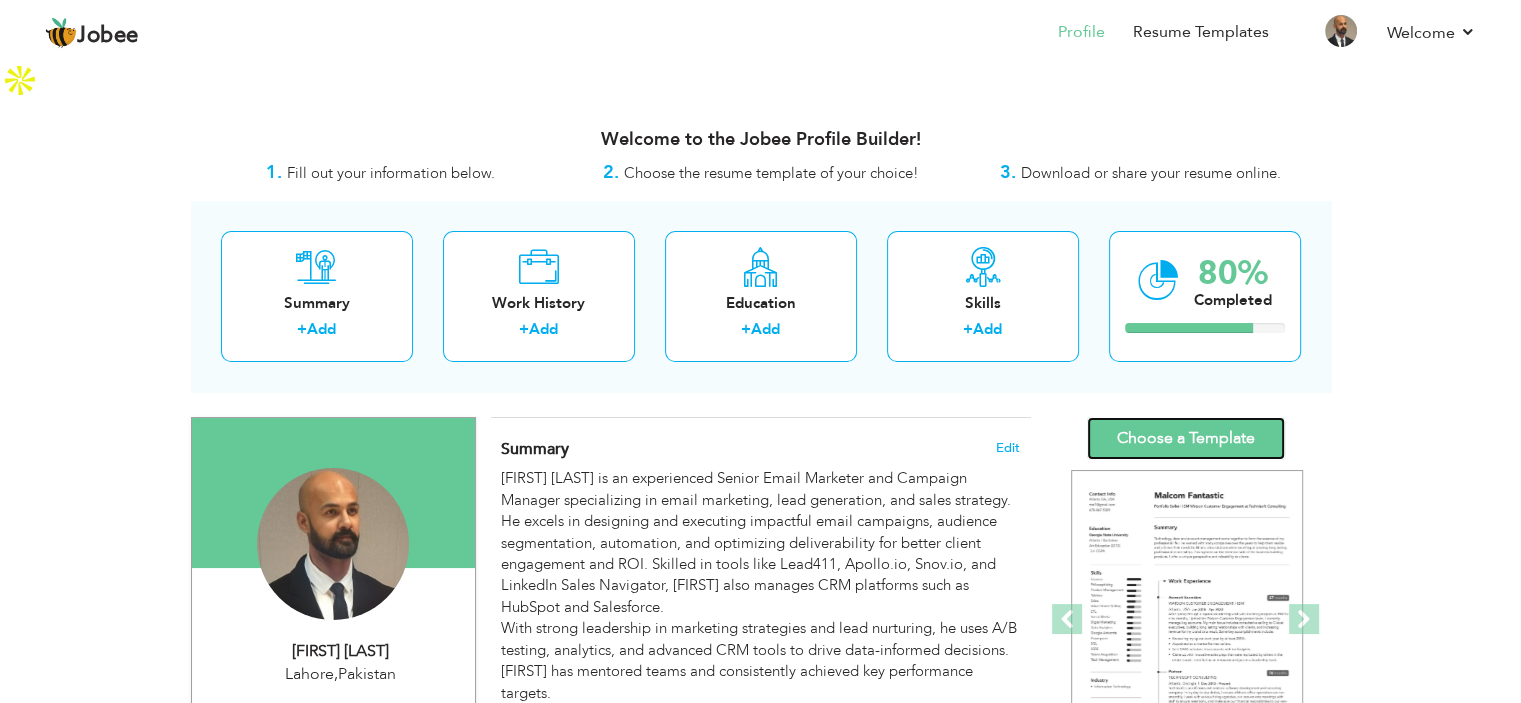 click on "Choose a Template" at bounding box center (1186, 438) 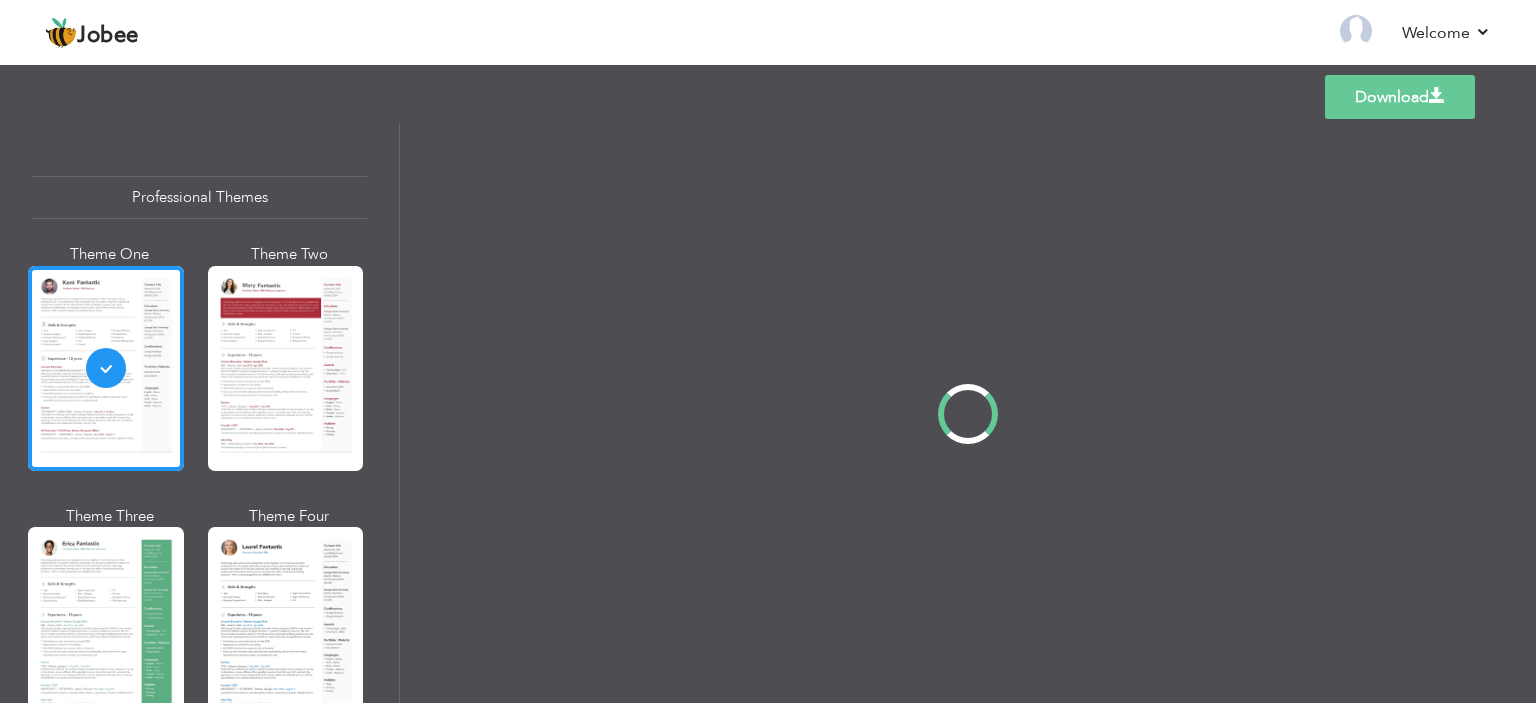 scroll, scrollTop: 0, scrollLeft: 0, axis: both 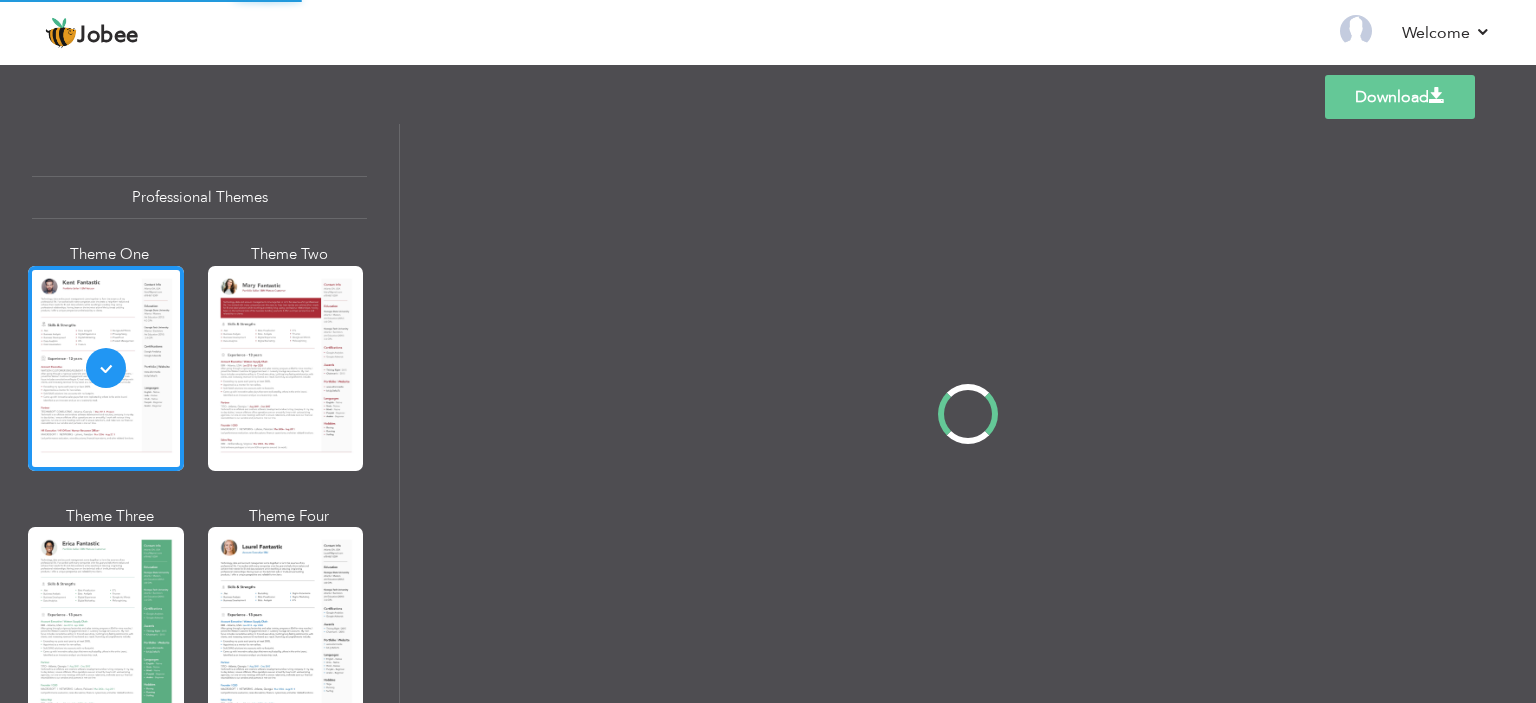 click on "Professional Themes
Theme One
Theme Two
Theme Three
Theme Four" at bounding box center (768, 413) 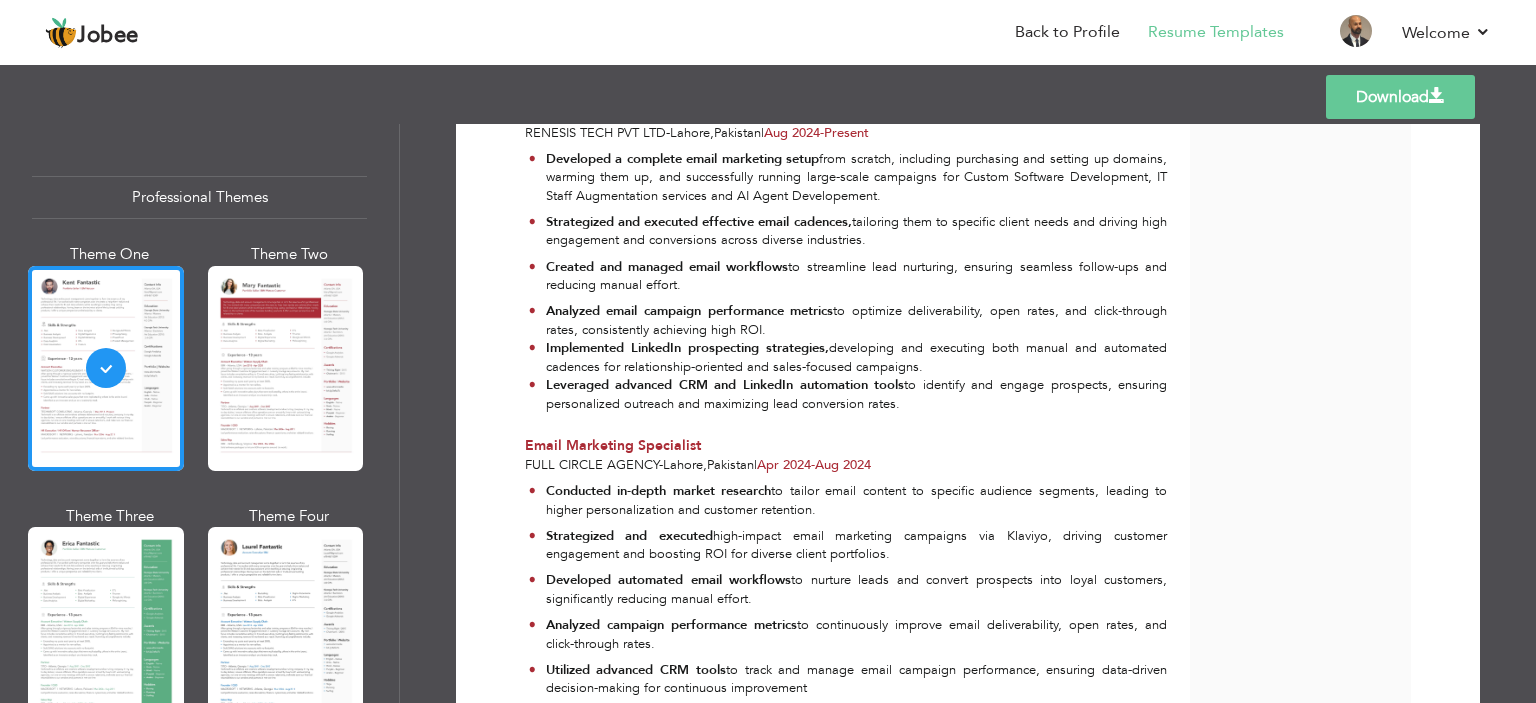scroll, scrollTop: 900, scrollLeft: 0, axis: vertical 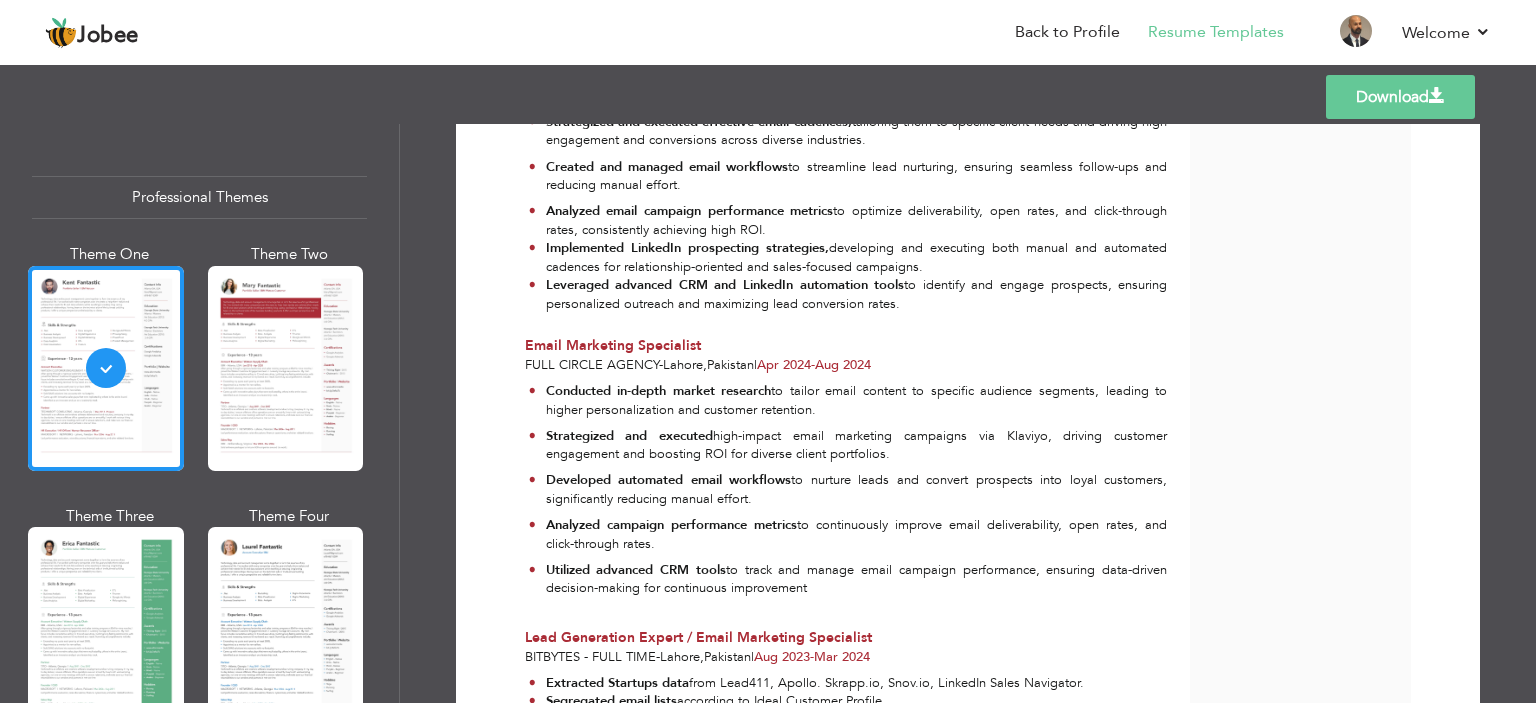 click on "Download" at bounding box center (1400, 97) 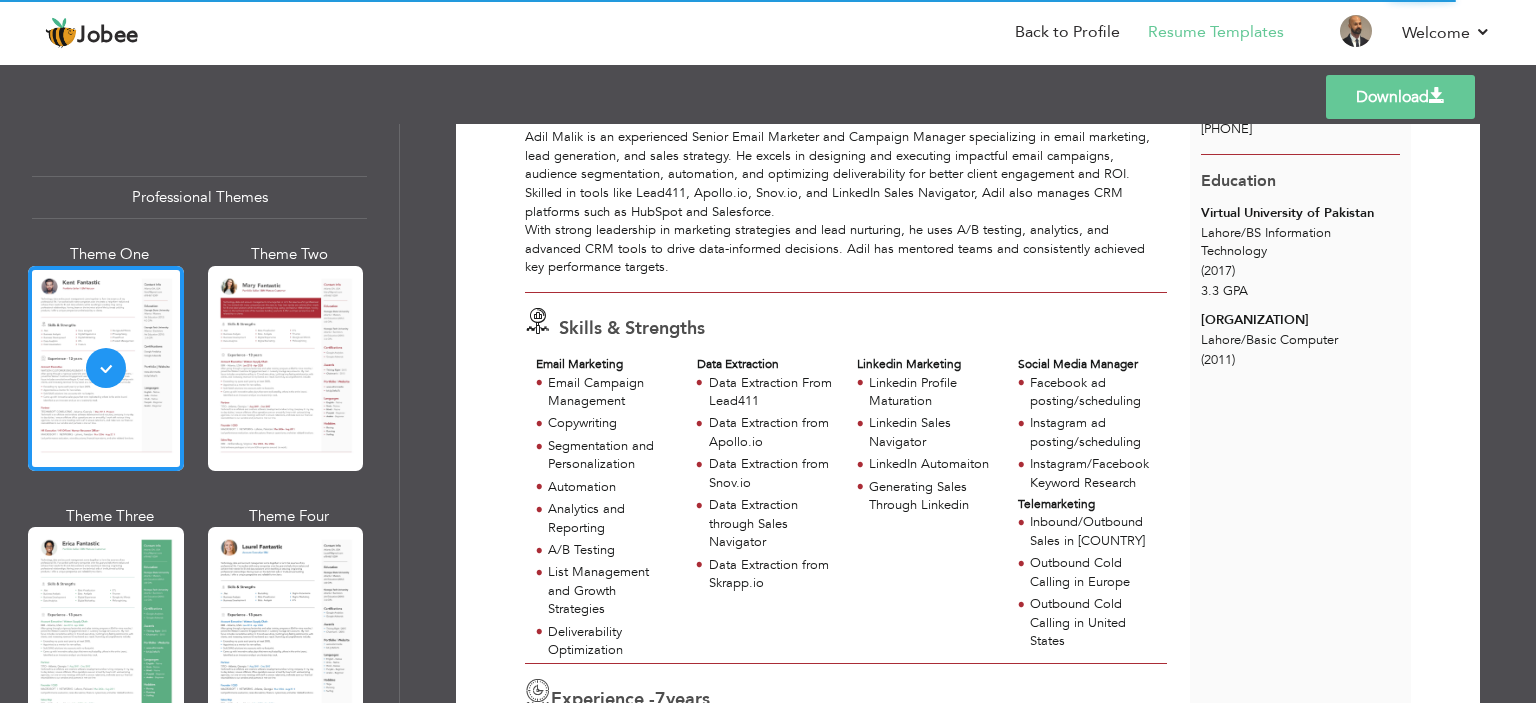 scroll, scrollTop: 0, scrollLeft: 0, axis: both 